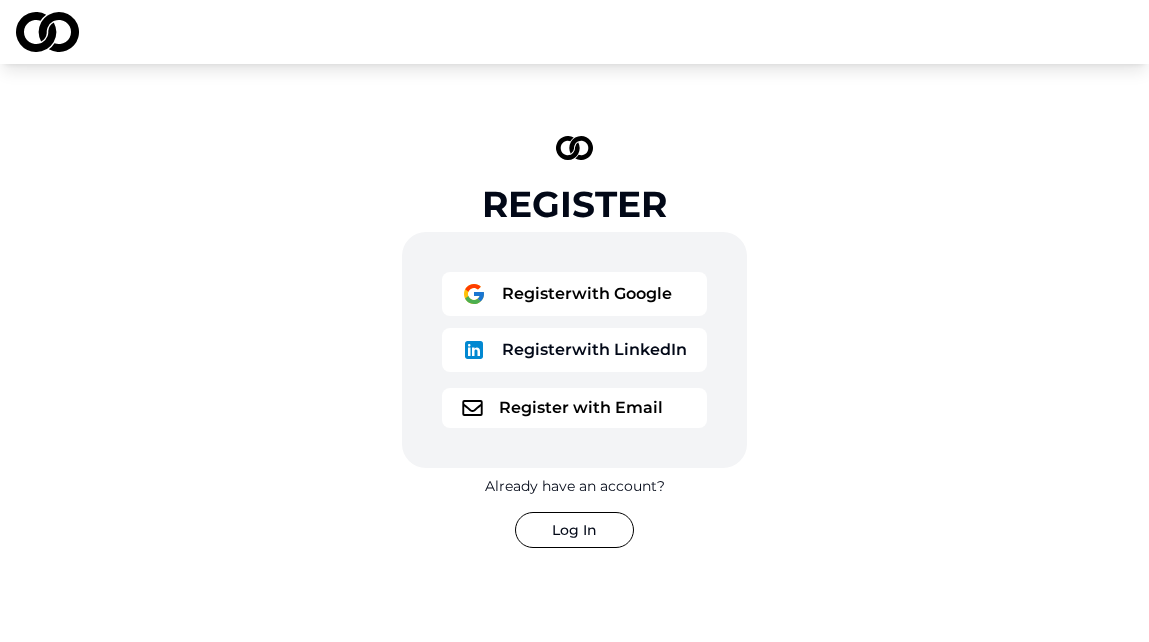 scroll, scrollTop: 0, scrollLeft: 0, axis: both 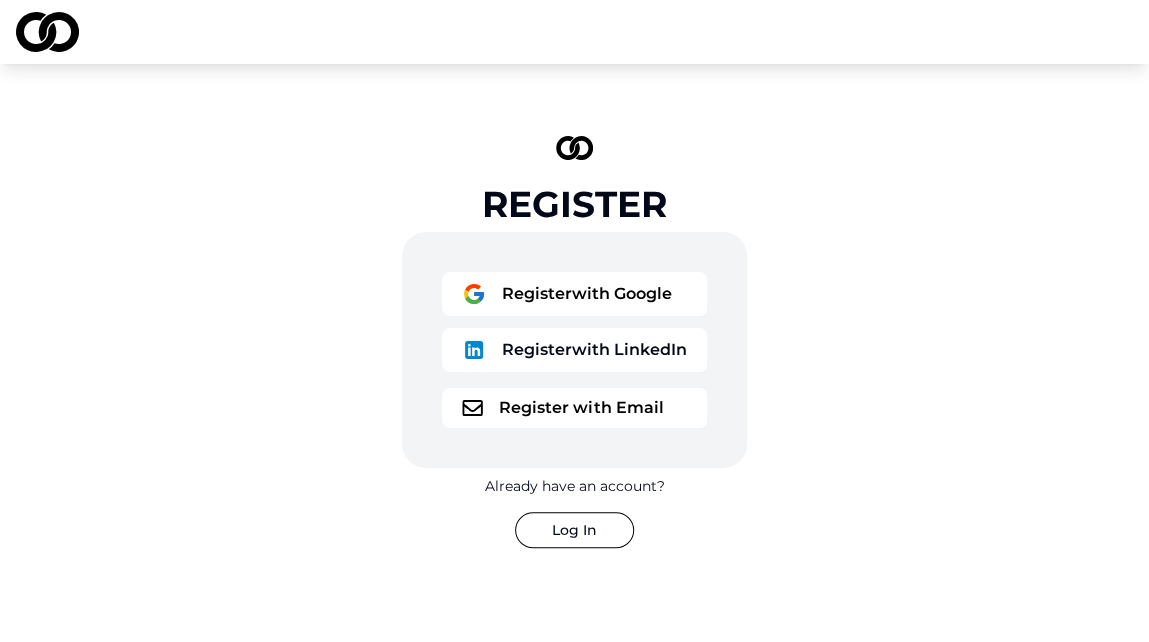 click on "Register with Email" at bounding box center [574, 408] 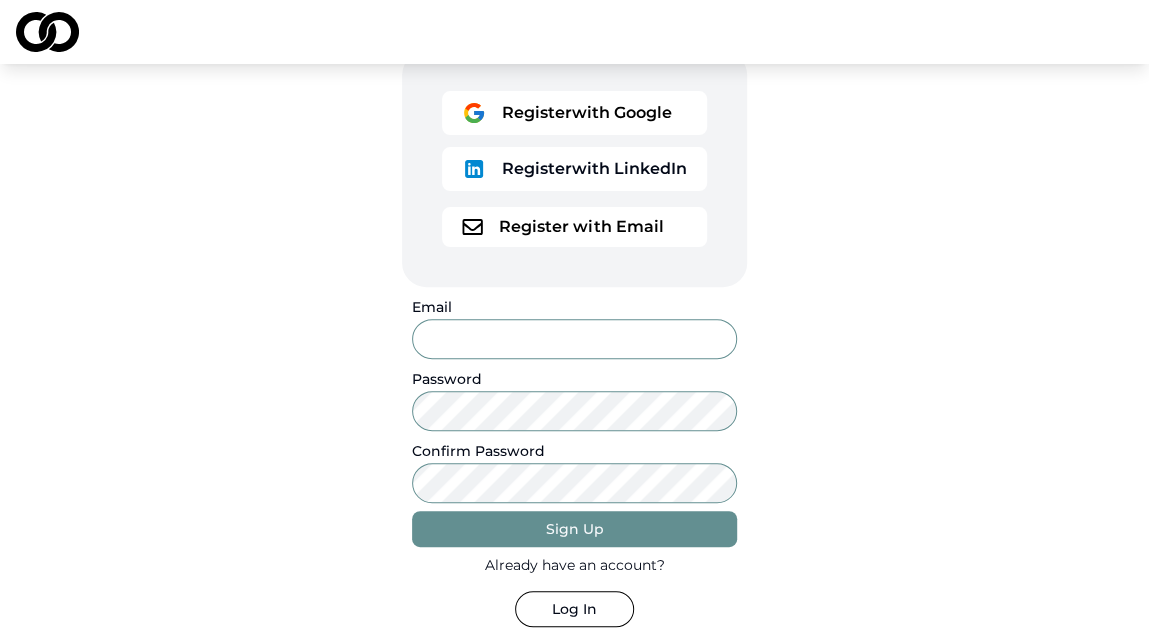 scroll, scrollTop: 187, scrollLeft: 0, axis: vertical 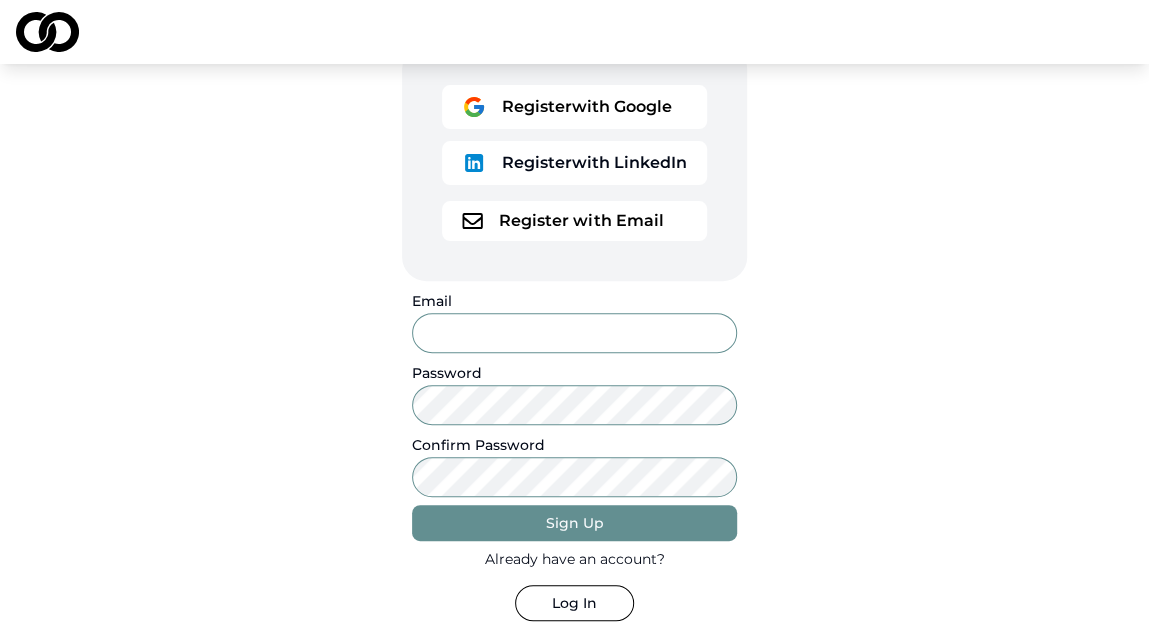 click on "Email" at bounding box center (574, 333) 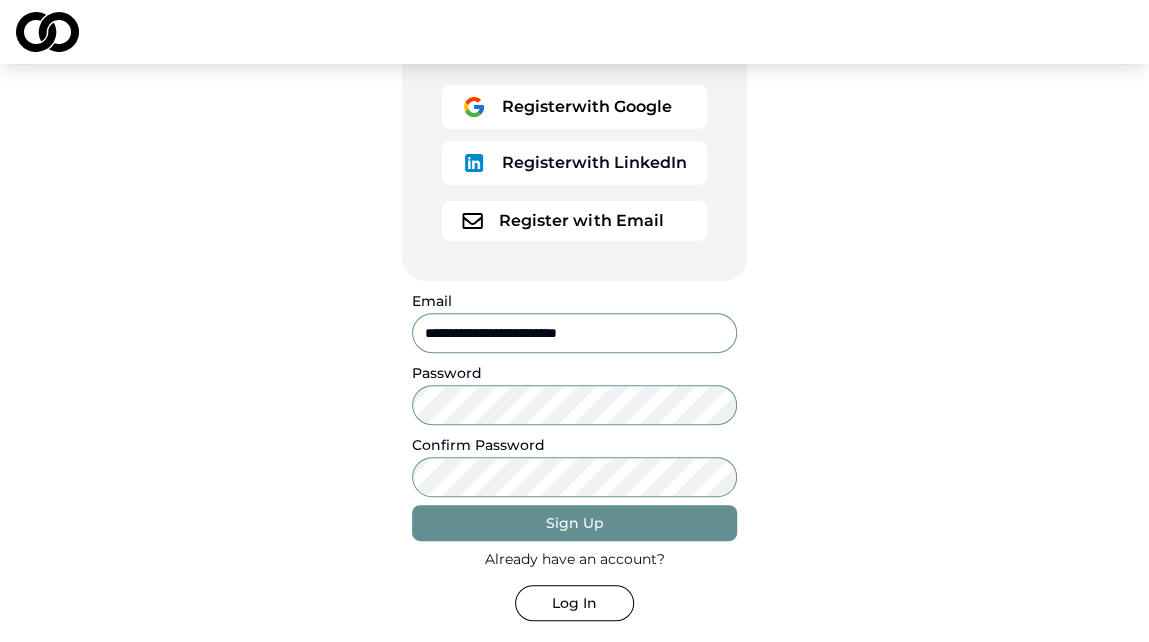 click on "Sign Up" at bounding box center [574, 523] 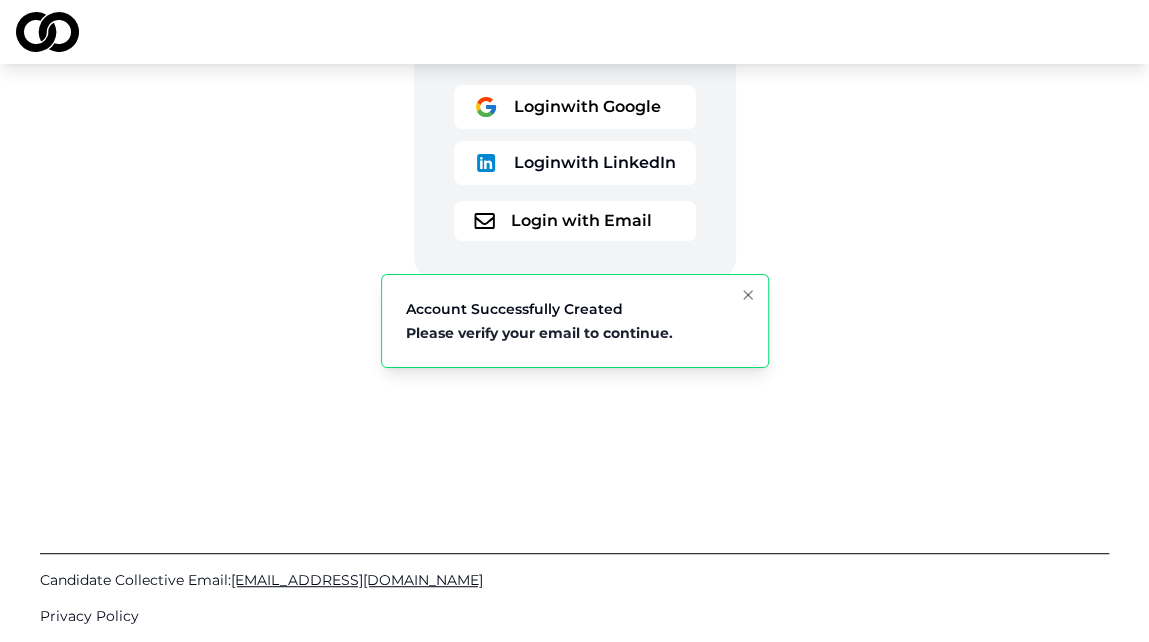 scroll, scrollTop: 0, scrollLeft: 0, axis: both 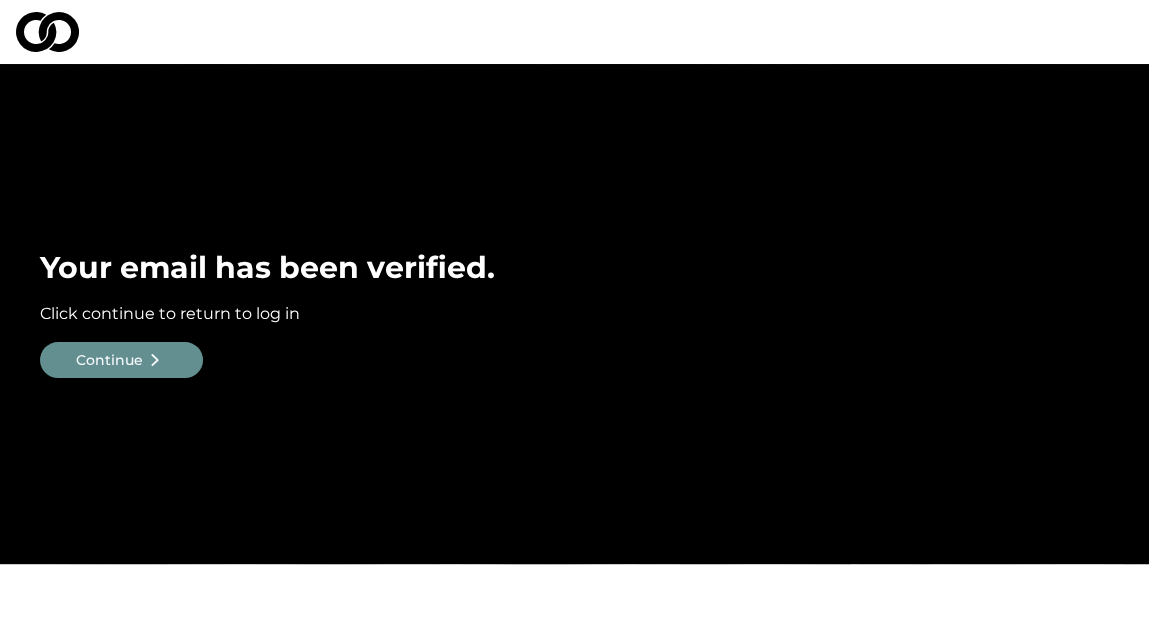 click on "Continue" at bounding box center (109, 360) 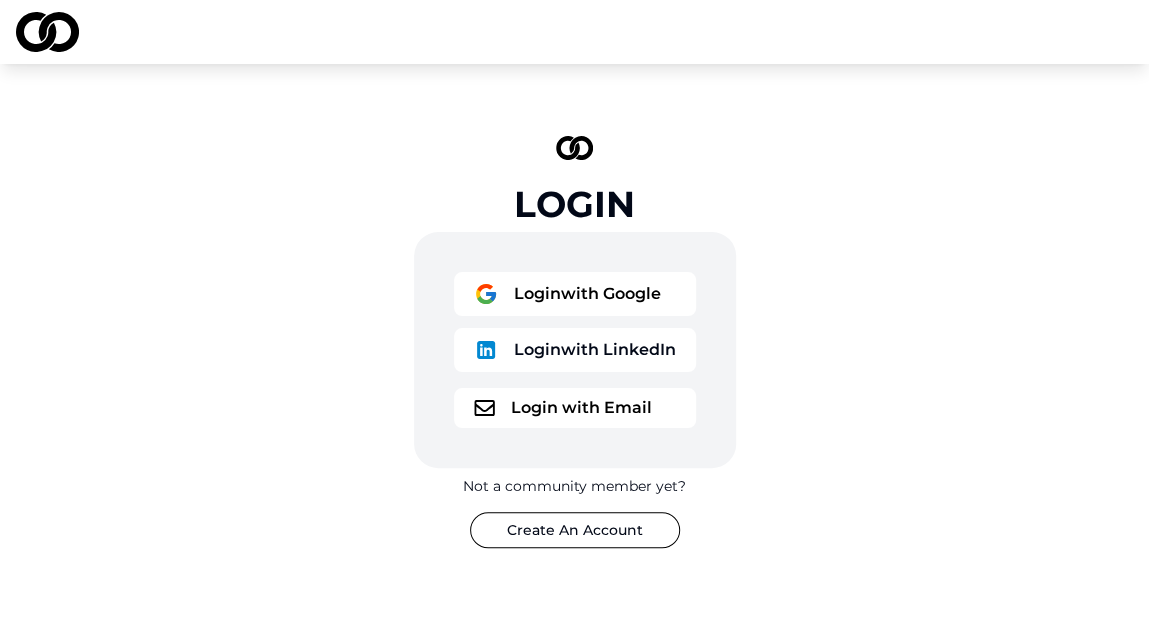 click on "Login with Email" at bounding box center [575, 408] 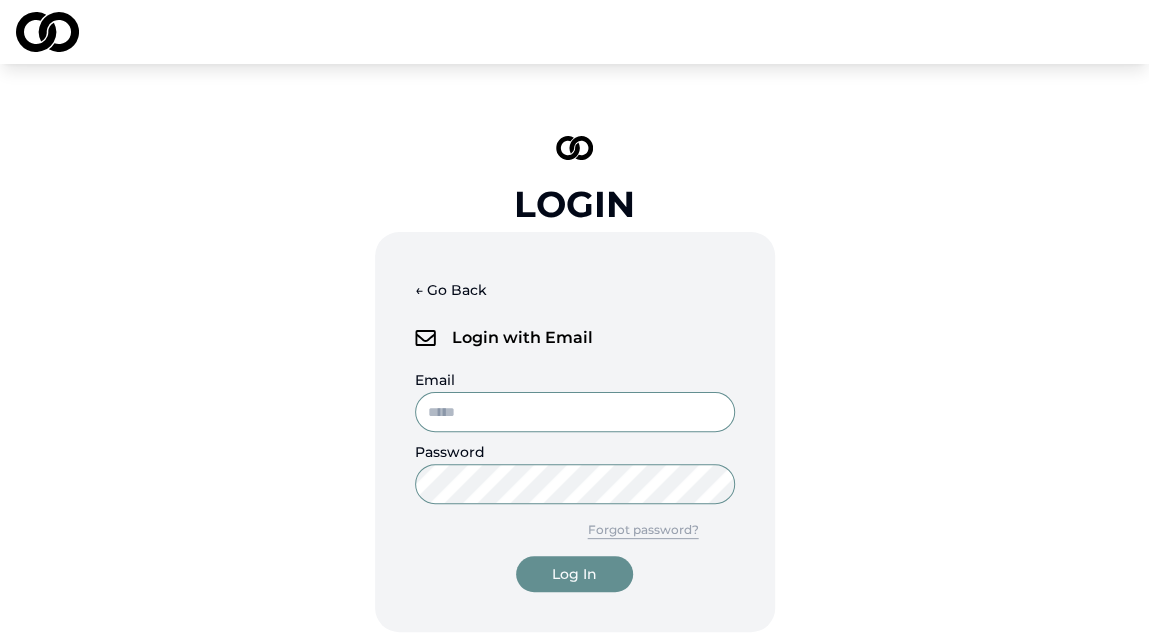 click on "Email" at bounding box center (575, 412) 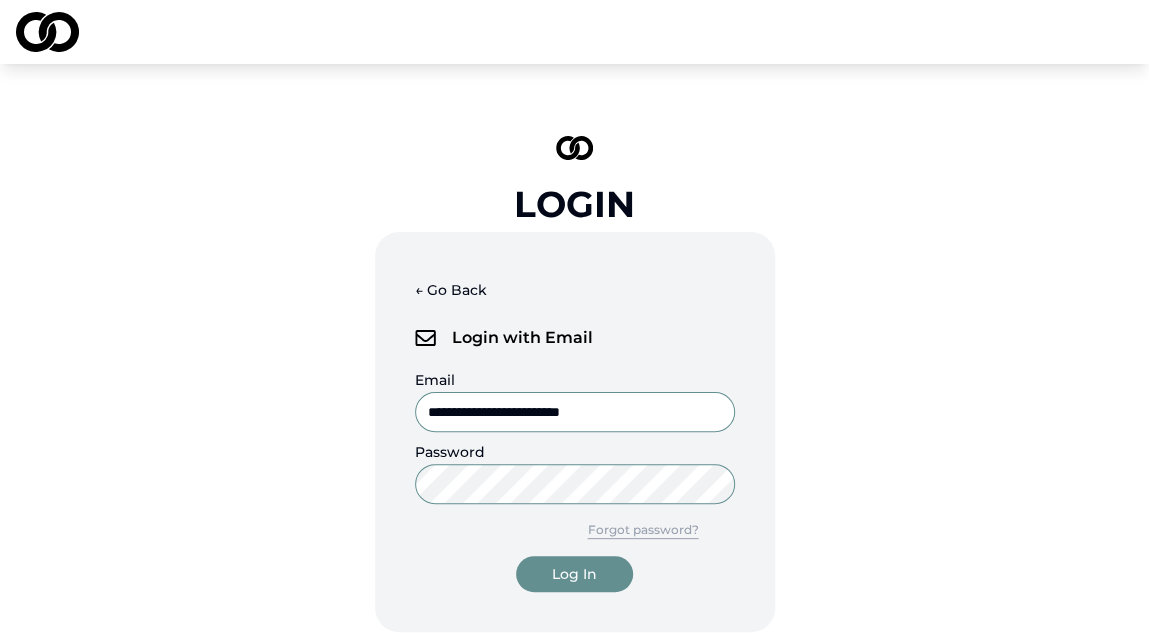 click on "Log In" at bounding box center (574, 574) 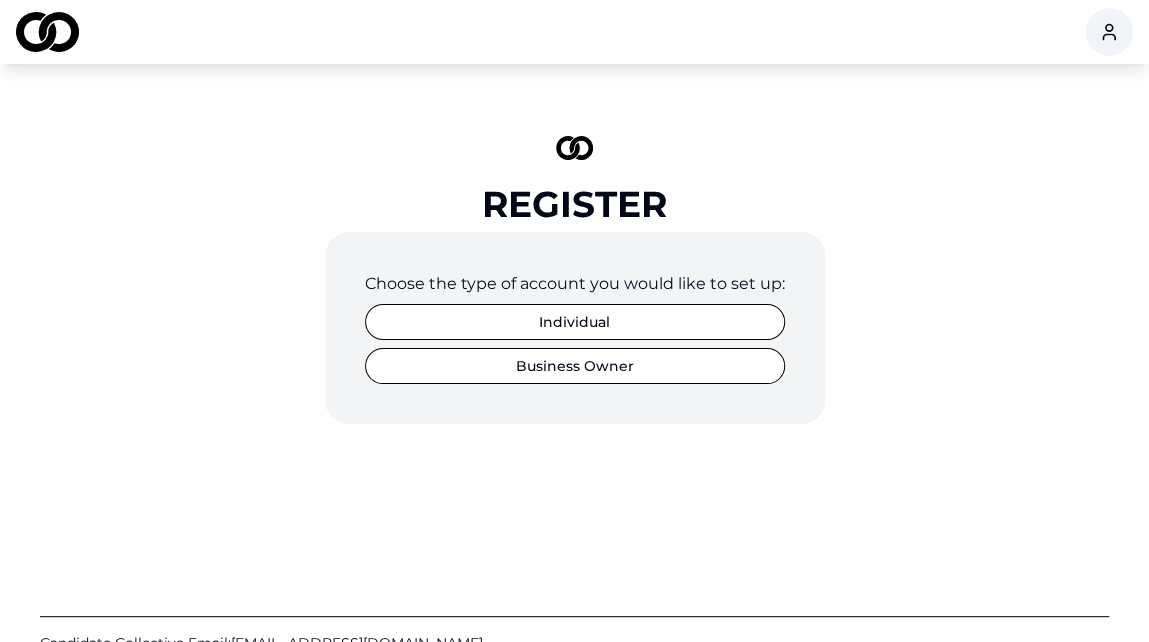 click on "Business Owner" at bounding box center (575, 366) 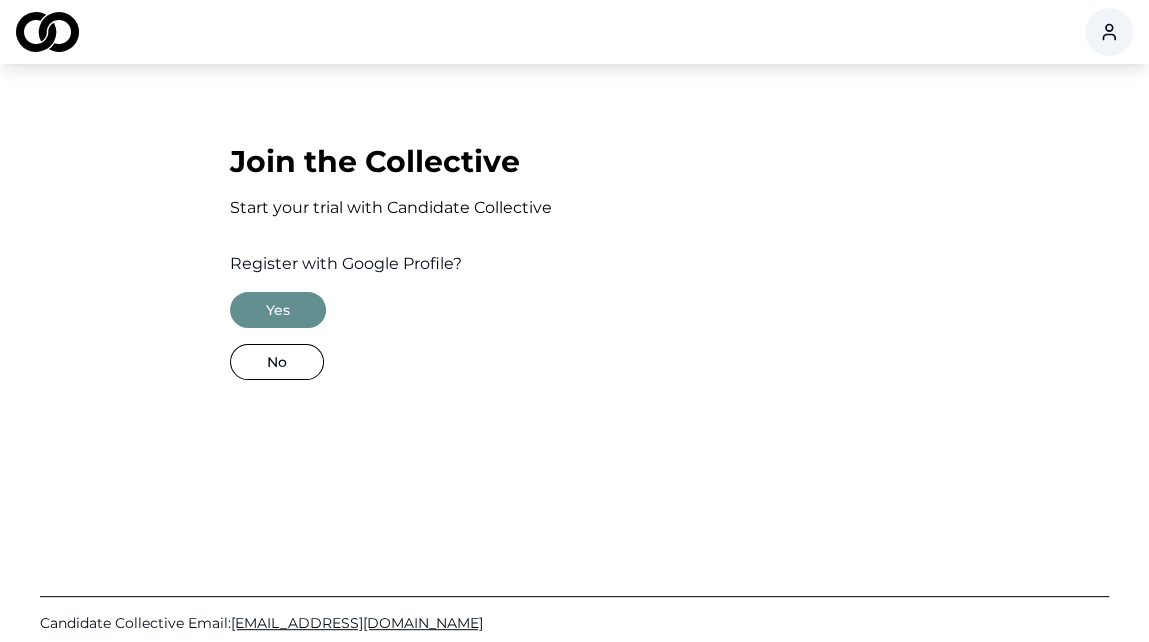 click on "No" at bounding box center (277, 362) 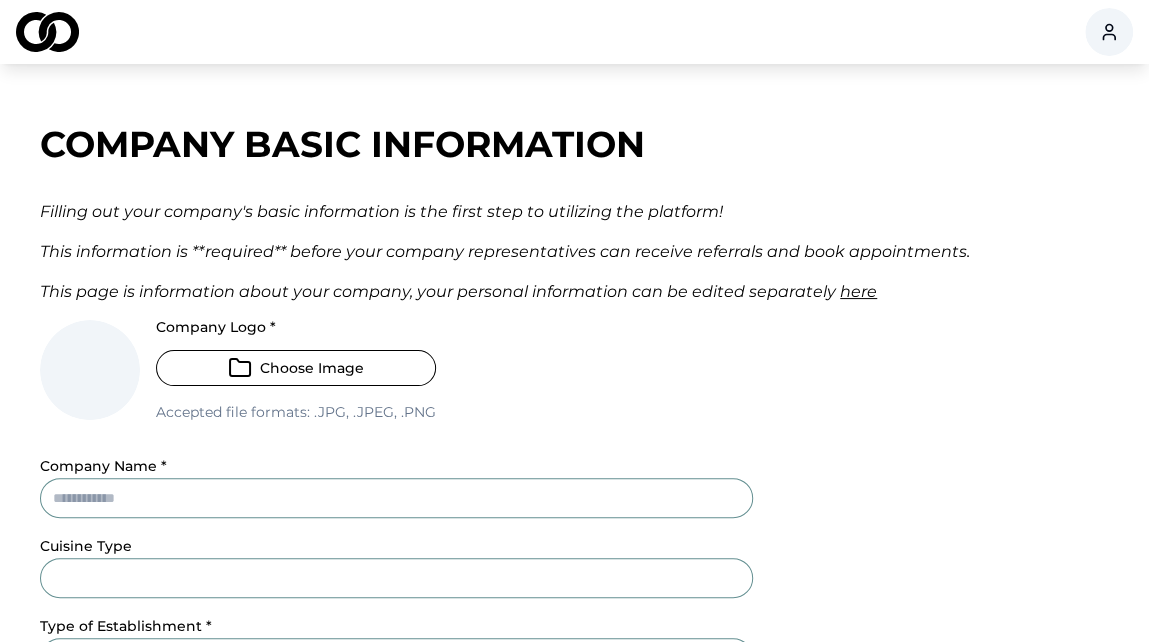 click on "Choose Image" at bounding box center [296, 368] 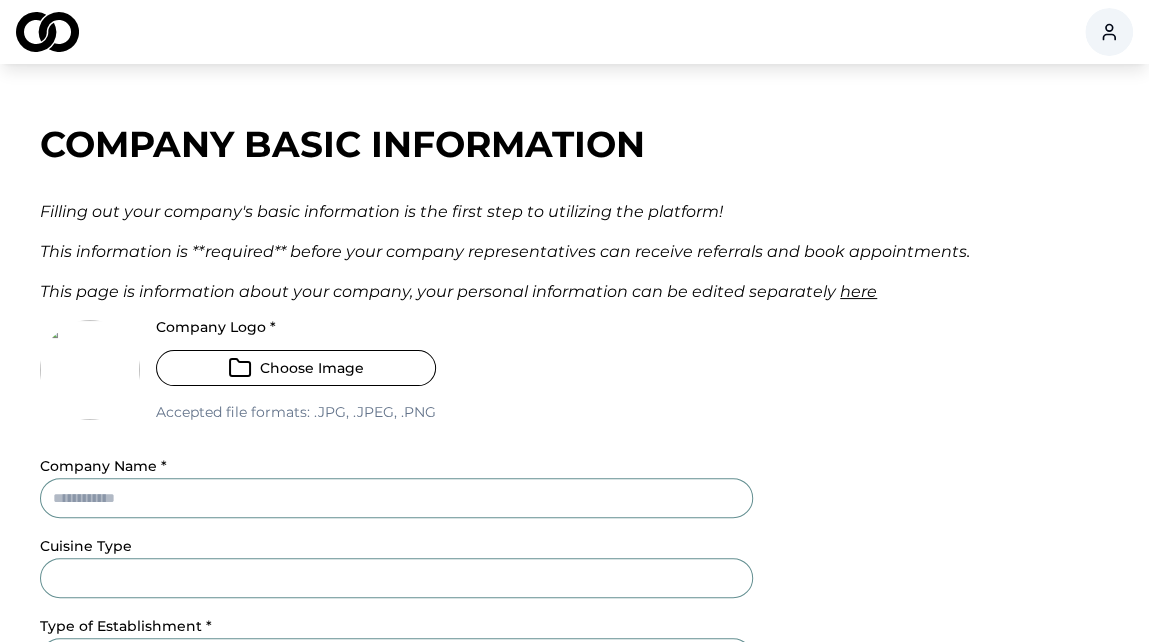 click on "Company Name *" at bounding box center (396, 498) 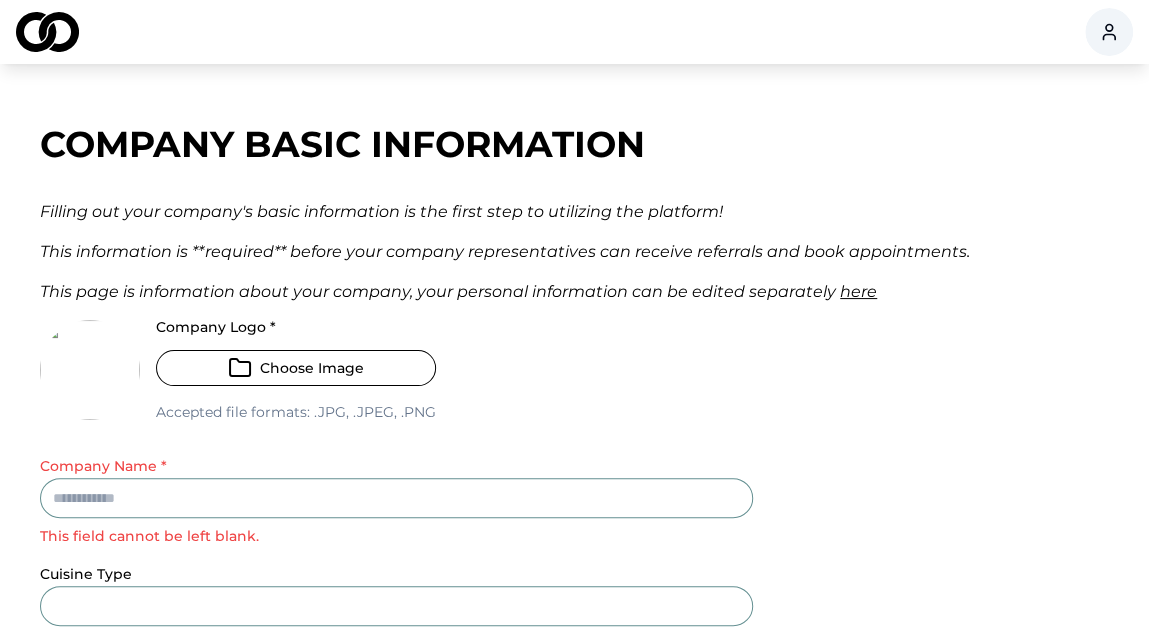 click on "**********" at bounding box center [574, 611] 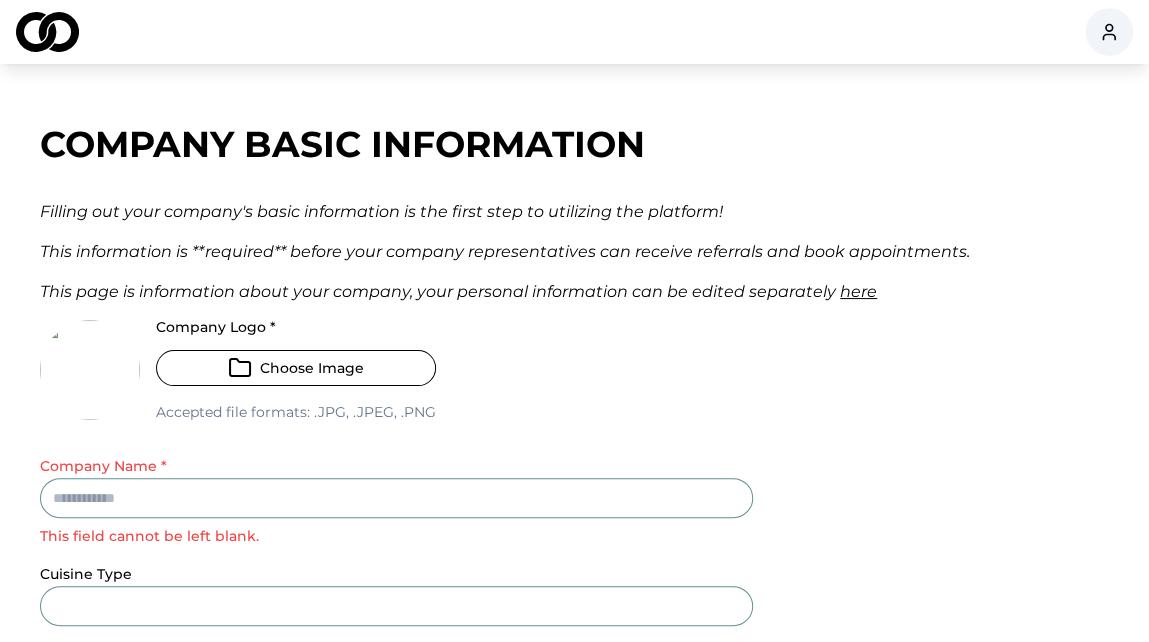 click on "Company Name *" at bounding box center [396, 498] 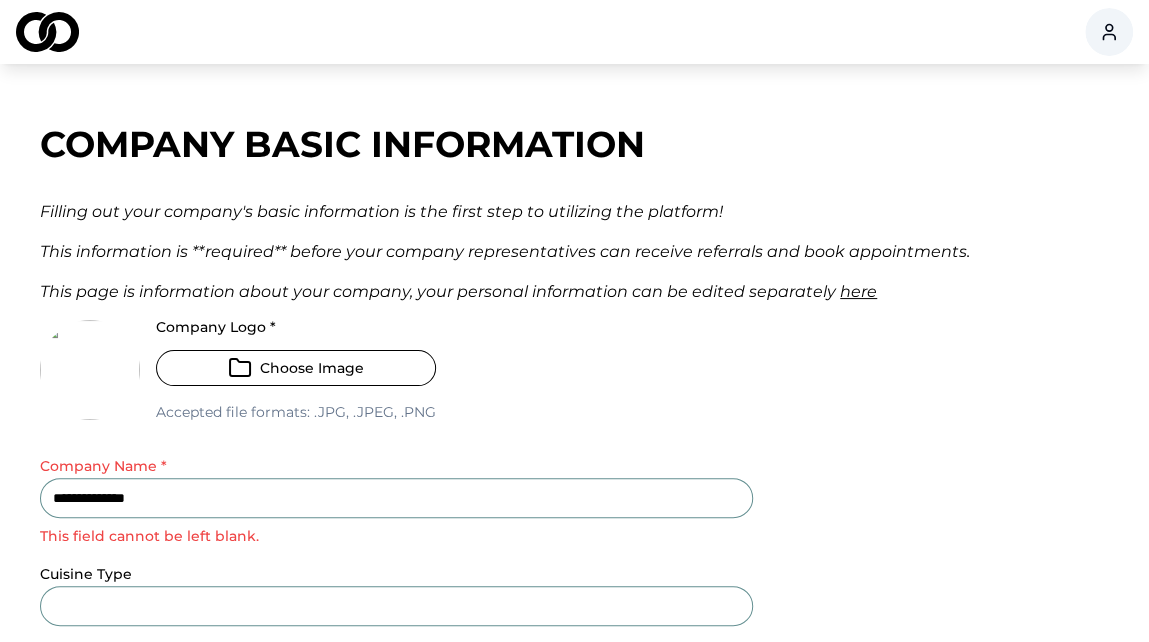 type on "**********" 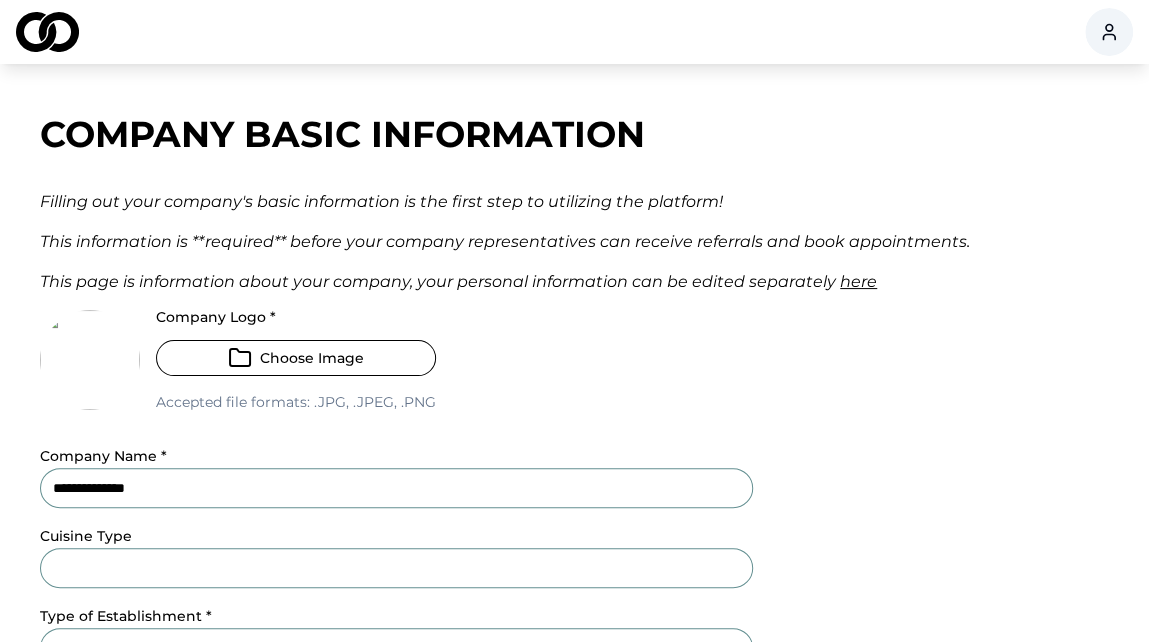 scroll, scrollTop: 19, scrollLeft: 0, axis: vertical 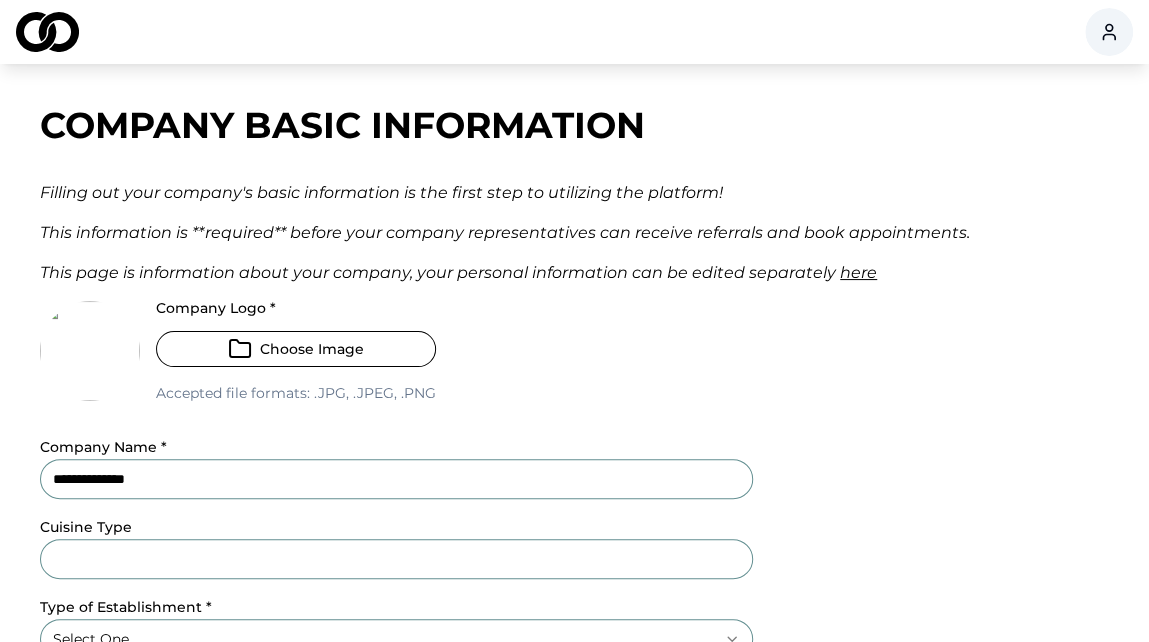 click on "cuisine Type" at bounding box center [396, 559] 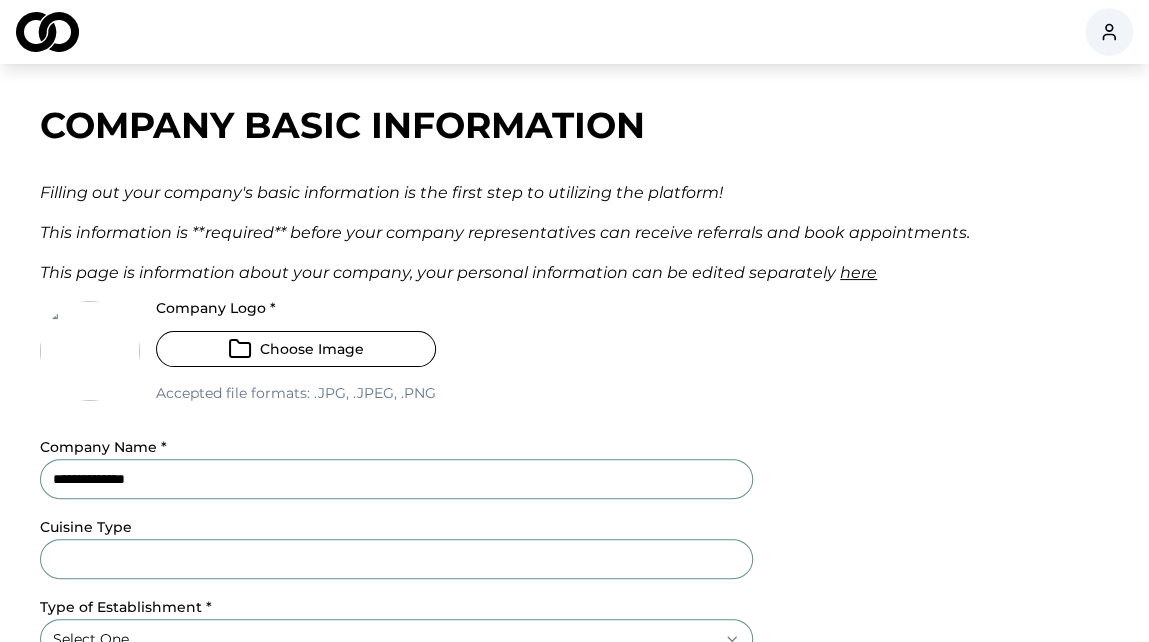 click on "cuisine Type" at bounding box center (396, 559) 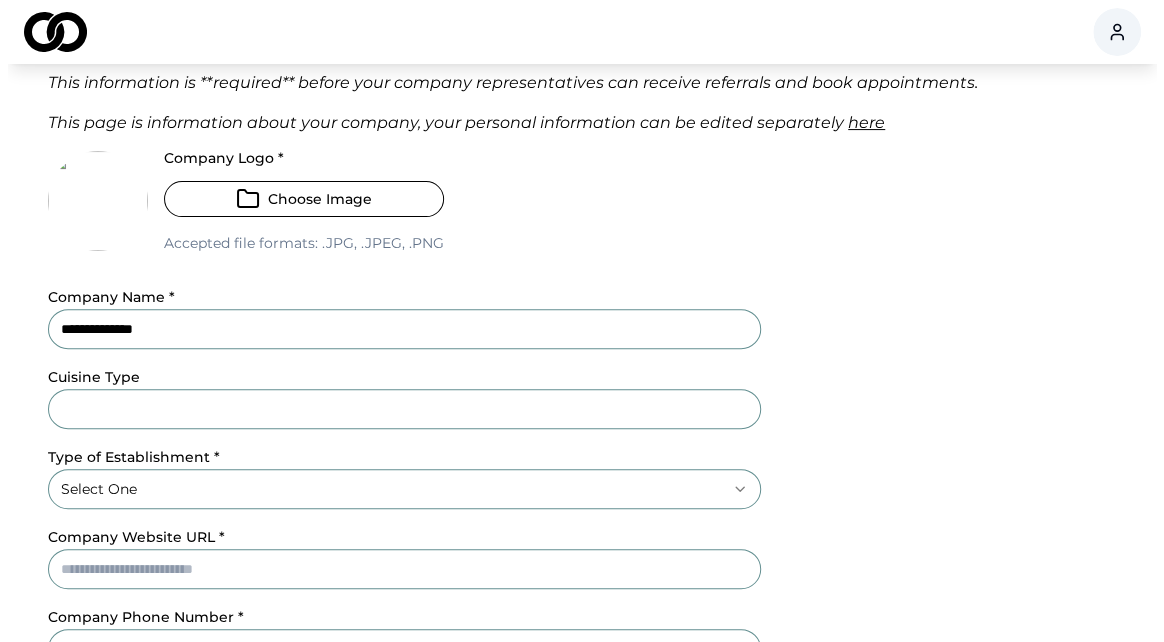 scroll, scrollTop: 170, scrollLeft: 0, axis: vertical 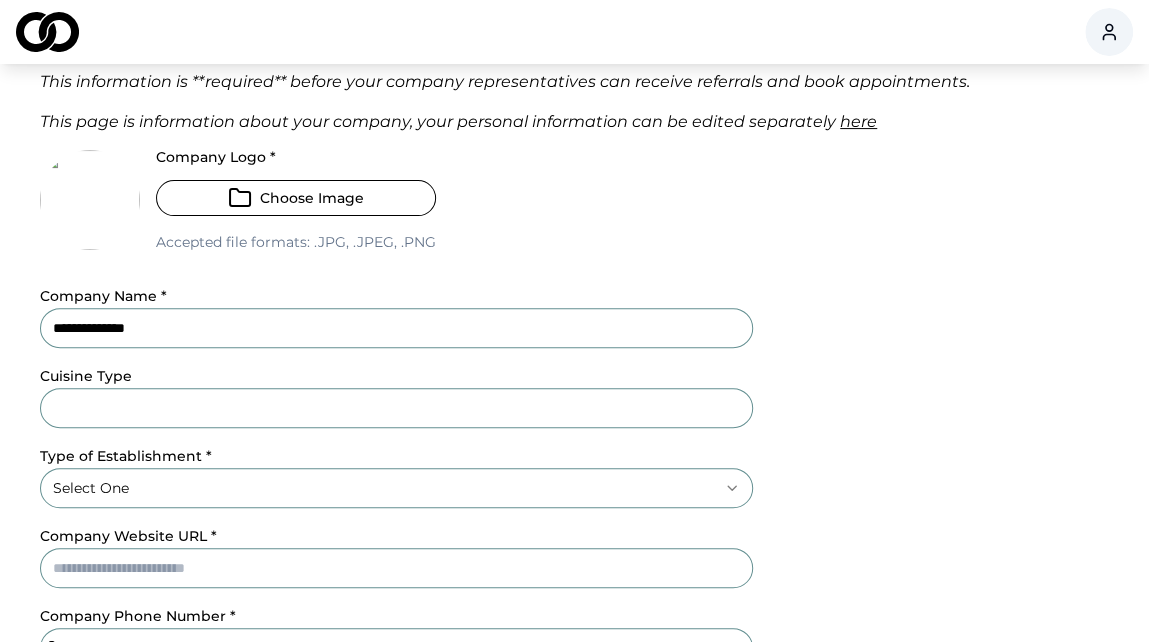 type on "*" 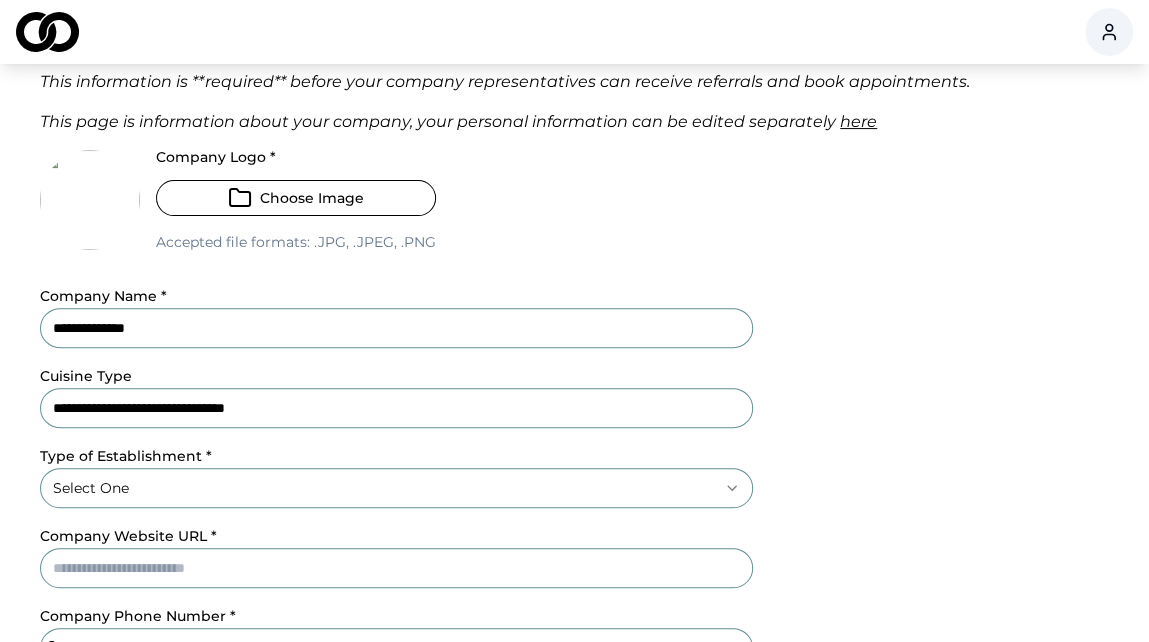 type on "**********" 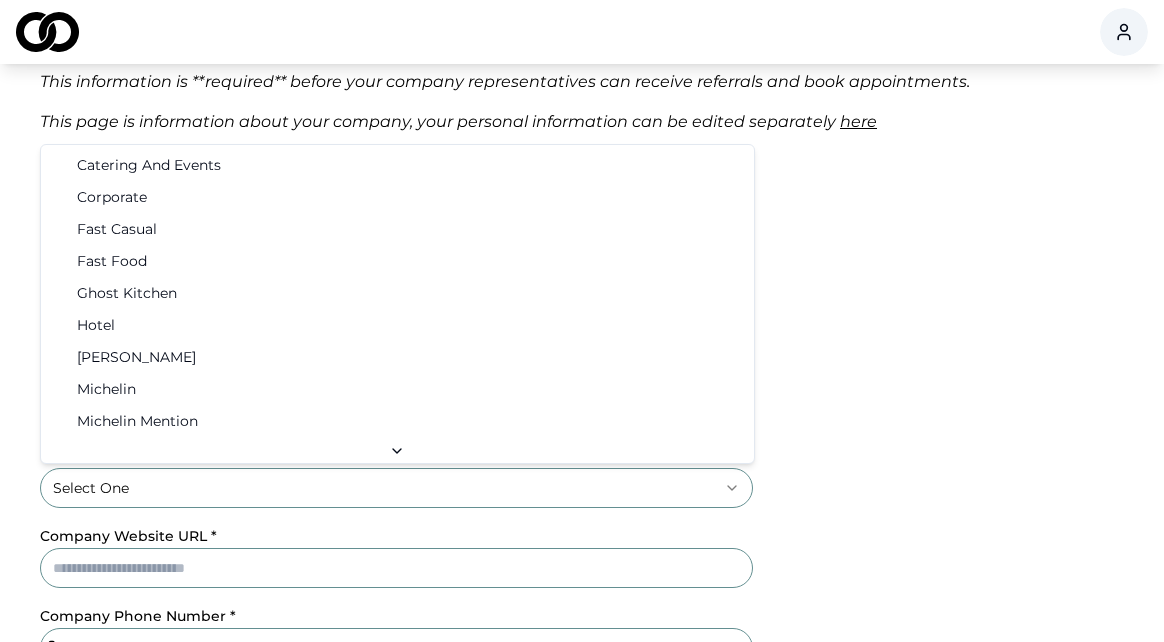 click on "**********" at bounding box center (582, 151) 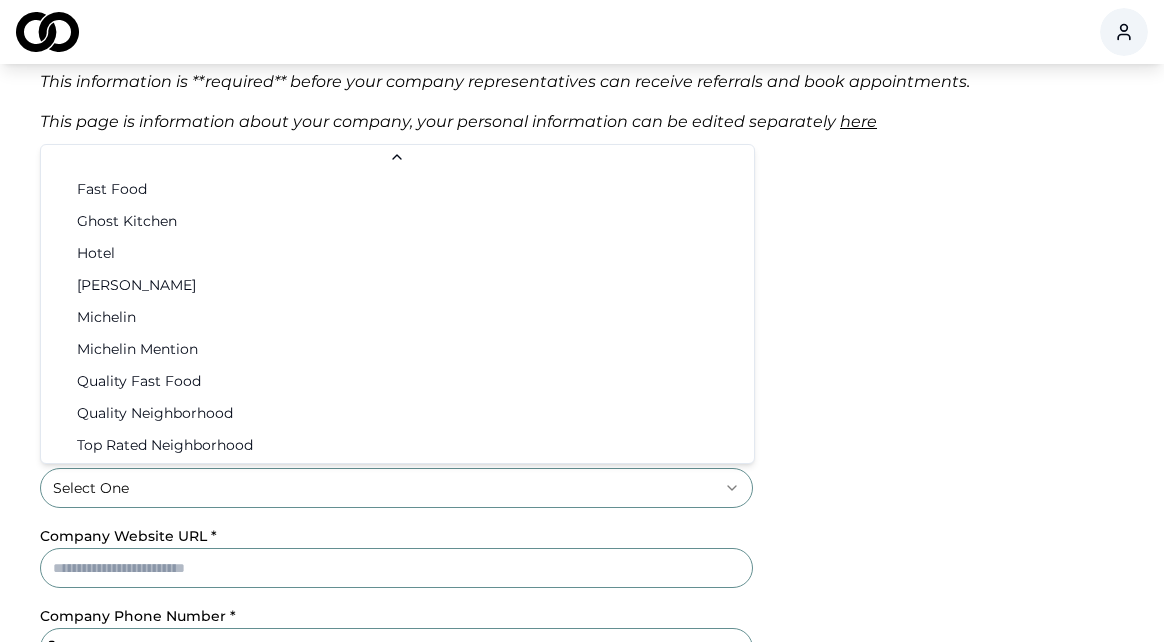 scroll, scrollTop: 97, scrollLeft: 0, axis: vertical 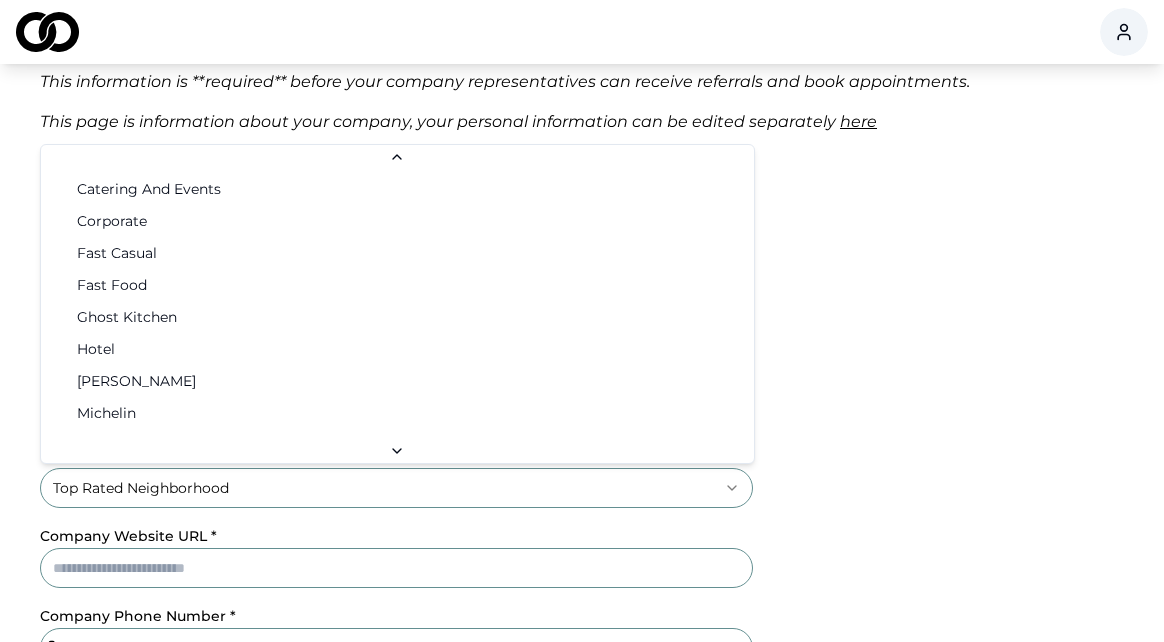 click on "**********" at bounding box center (582, 151) 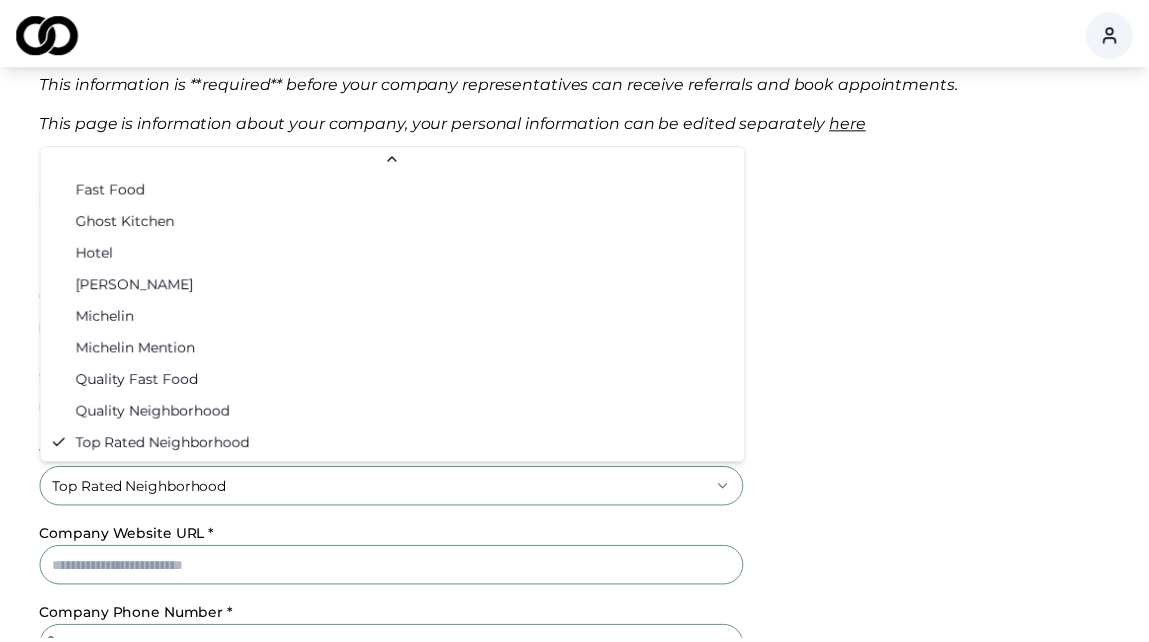 scroll, scrollTop: 96, scrollLeft: 0, axis: vertical 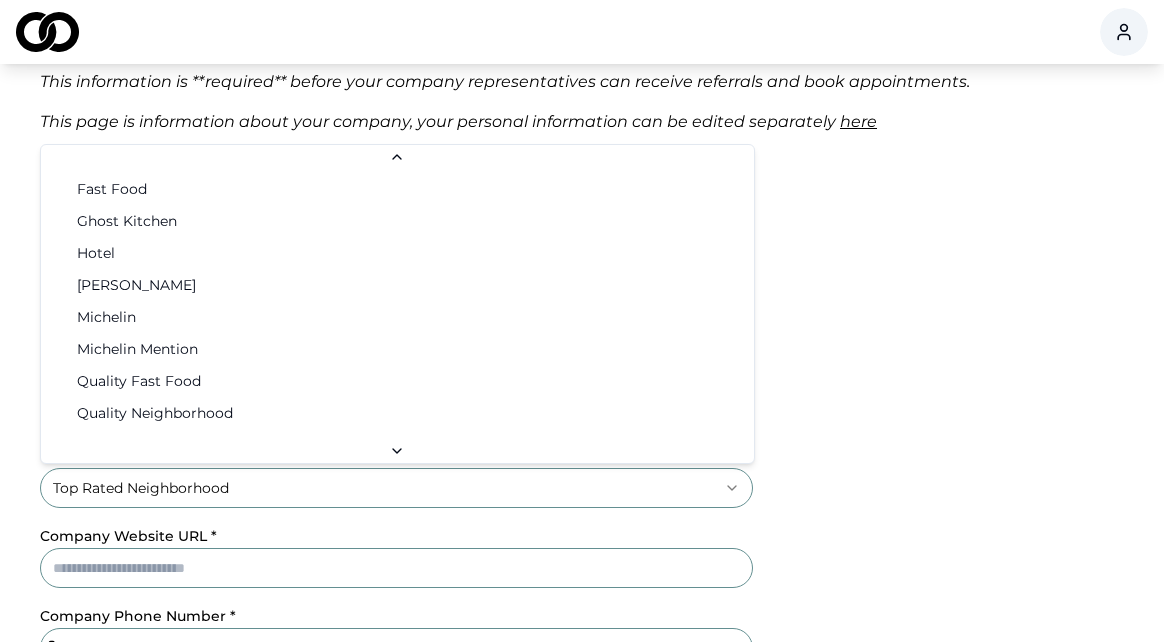 select on "*****" 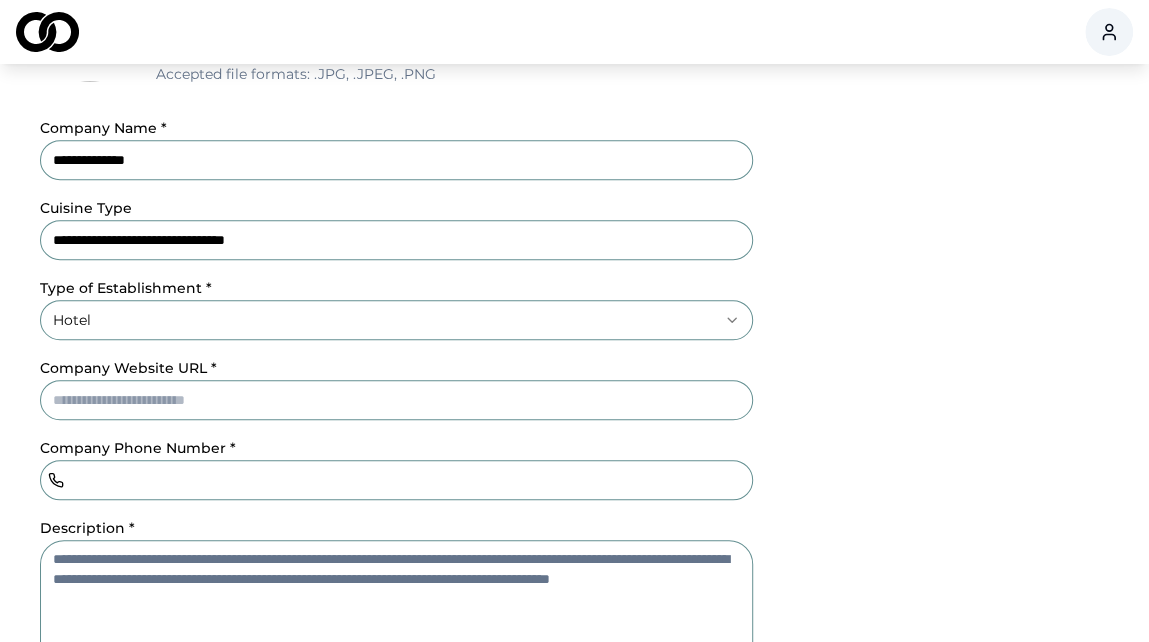 scroll, scrollTop: 337, scrollLeft: 0, axis: vertical 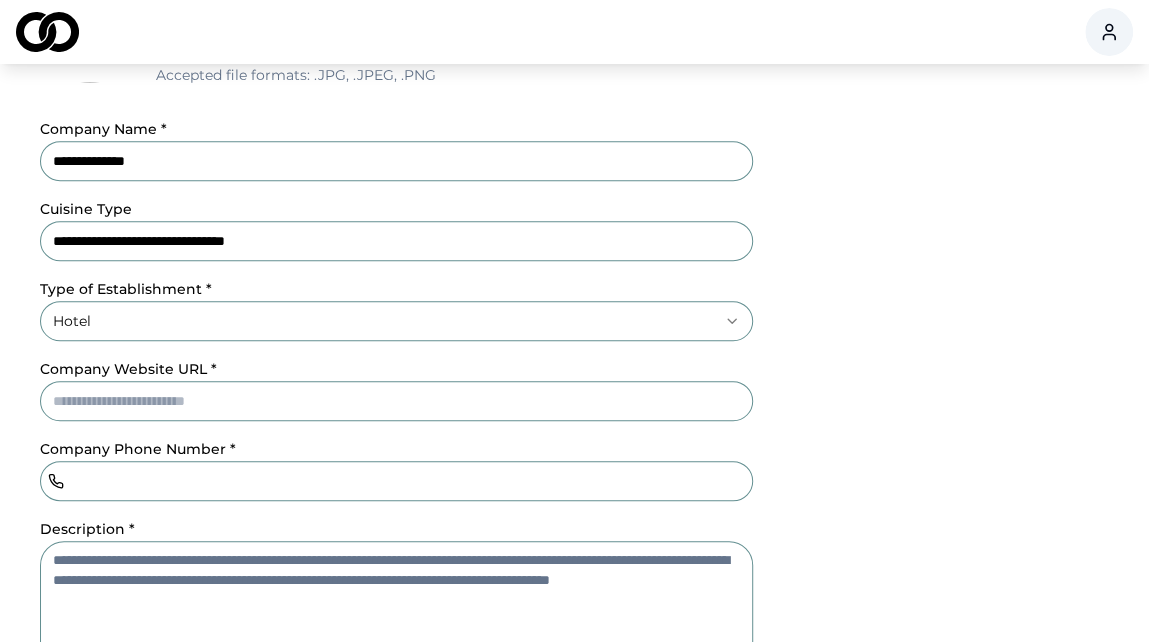 click on "Company Website URL *" at bounding box center [396, 401] 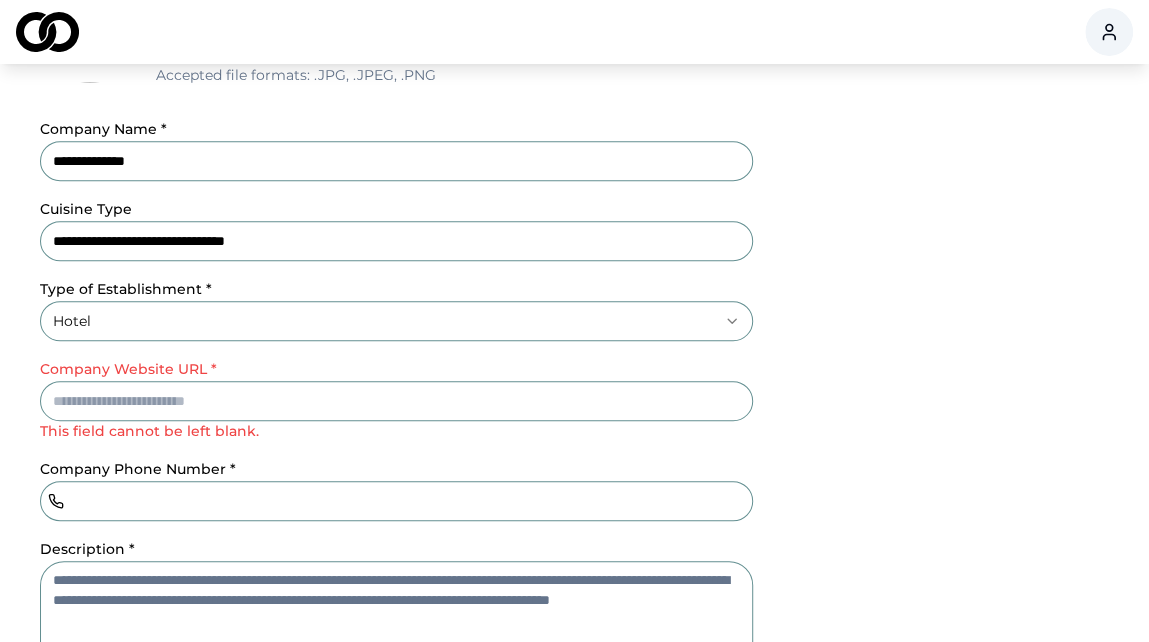 click on "Company Website URL *" at bounding box center (396, 401) 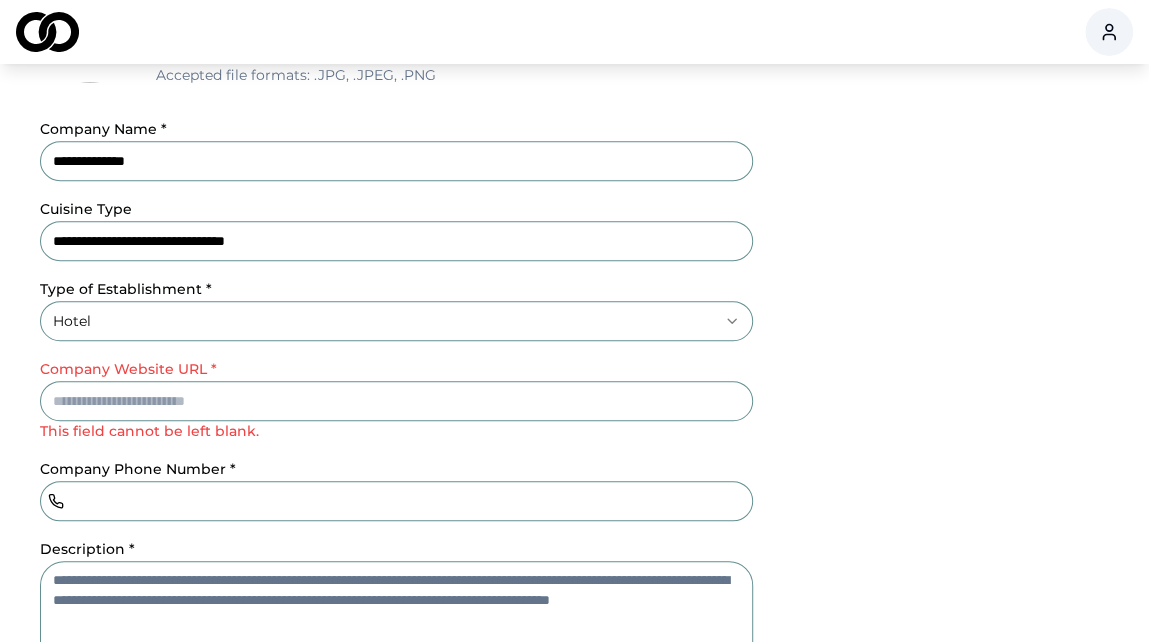 paste on "**********" 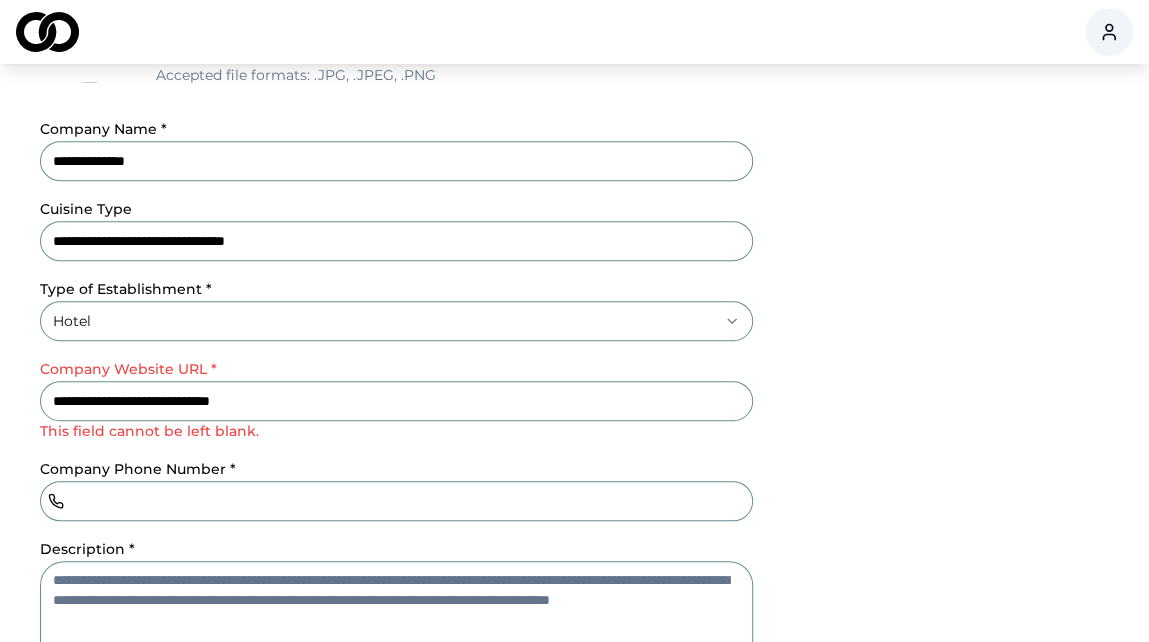 type on "**********" 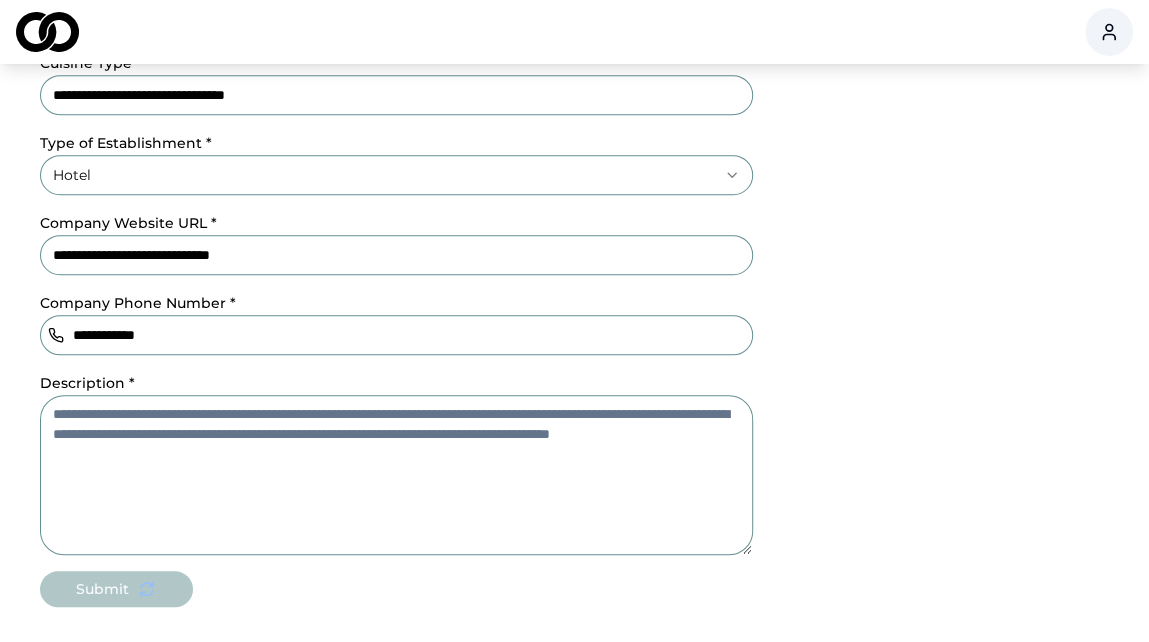scroll, scrollTop: 481, scrollLeft: 0, axis: vertical 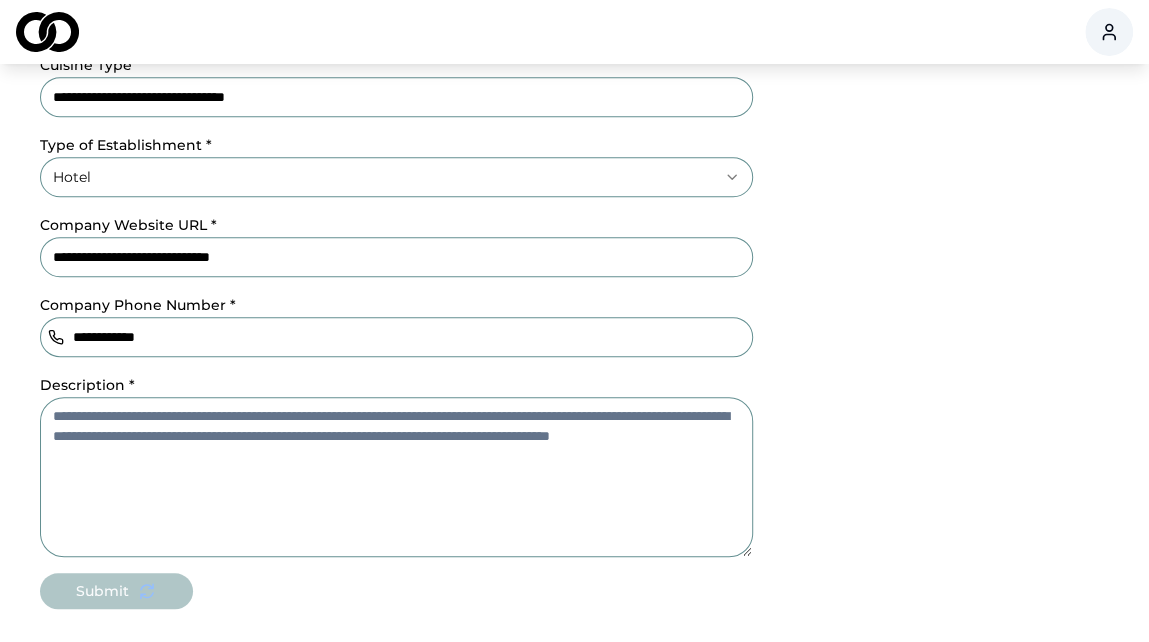 type on "**********" 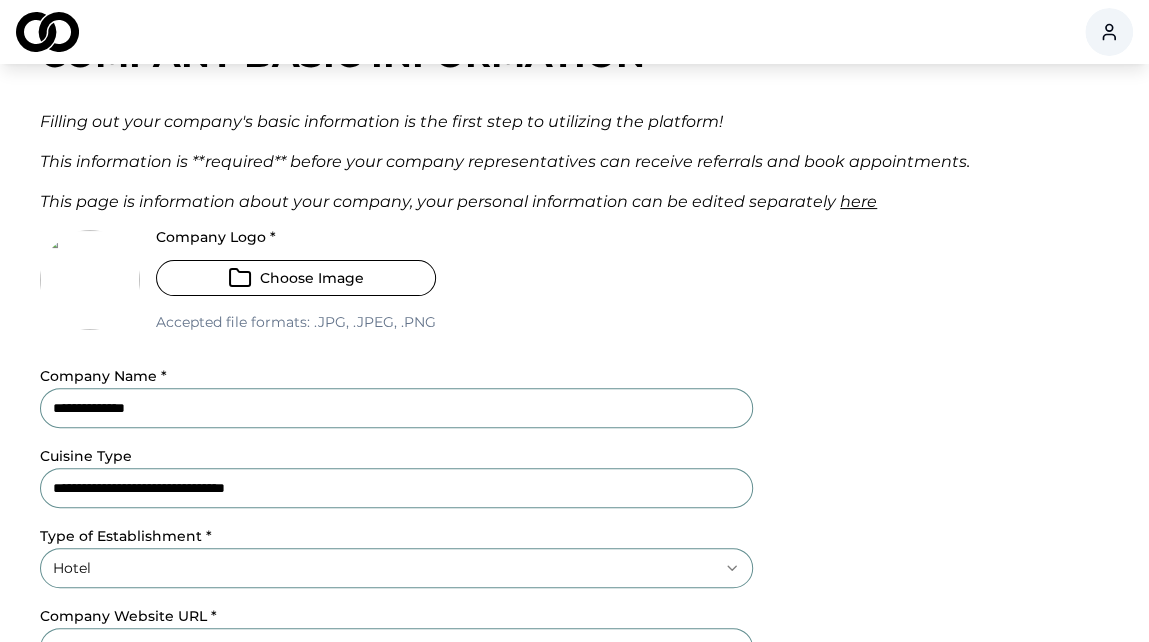 scroll, scrollTop: 0, scrollLeft: 0, axis: both 